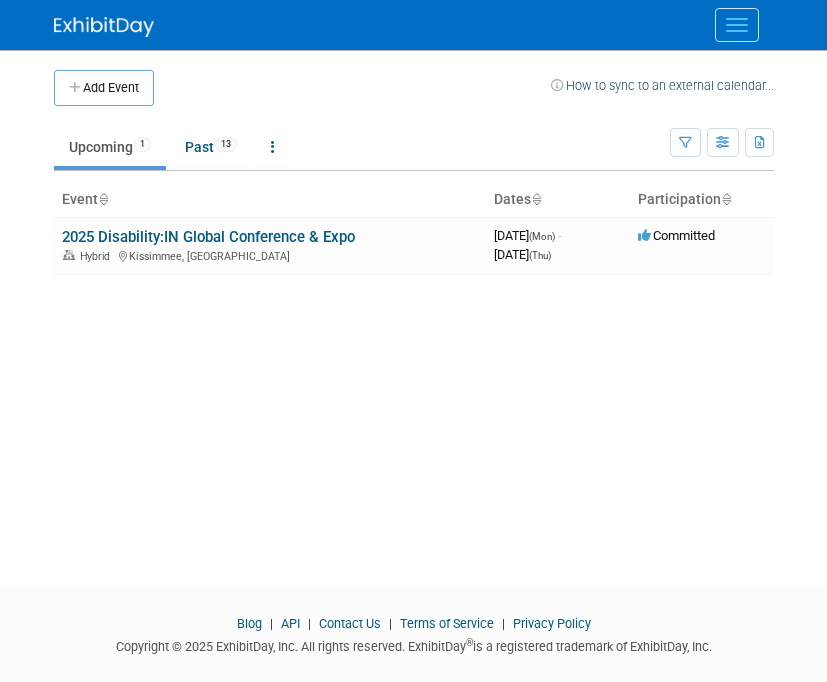 scroll, scrollTop: 0, scrollLeft: 0, axis: both 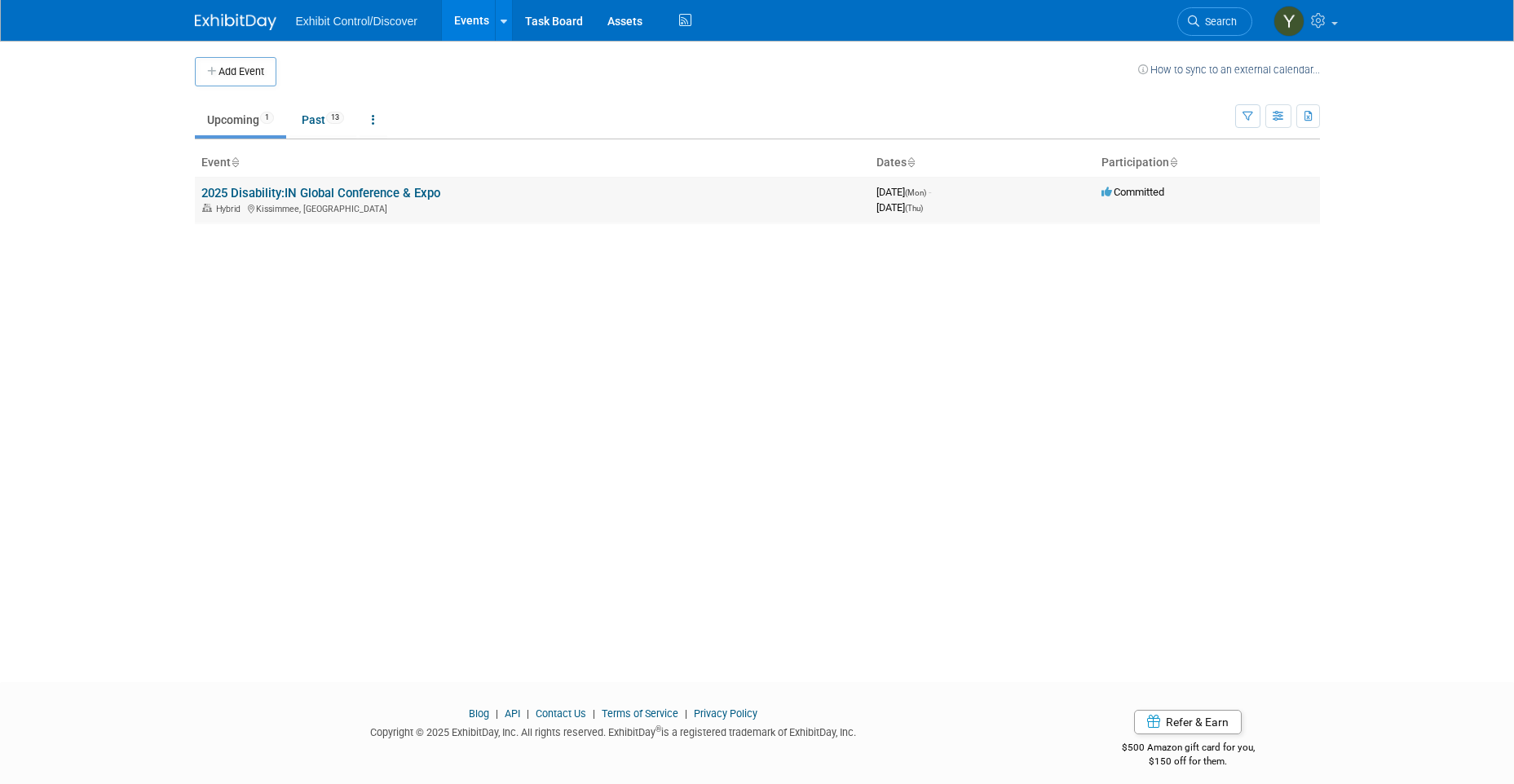 click on "2025 Disability:IN Global Conference & Expo" at bounding box center (320, 193) 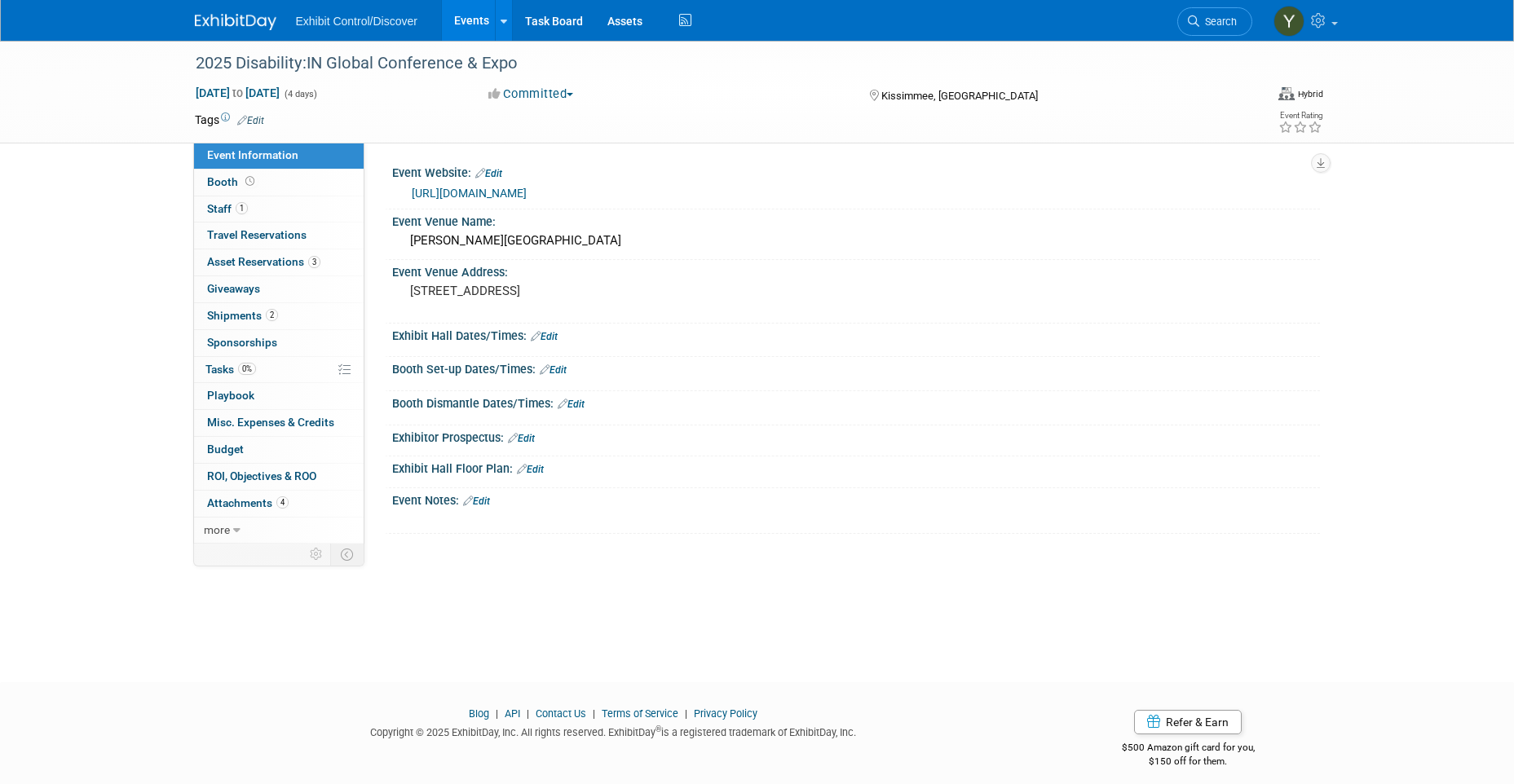 scroll, scrollTop: 0, scrollLeft: 0, axis: both 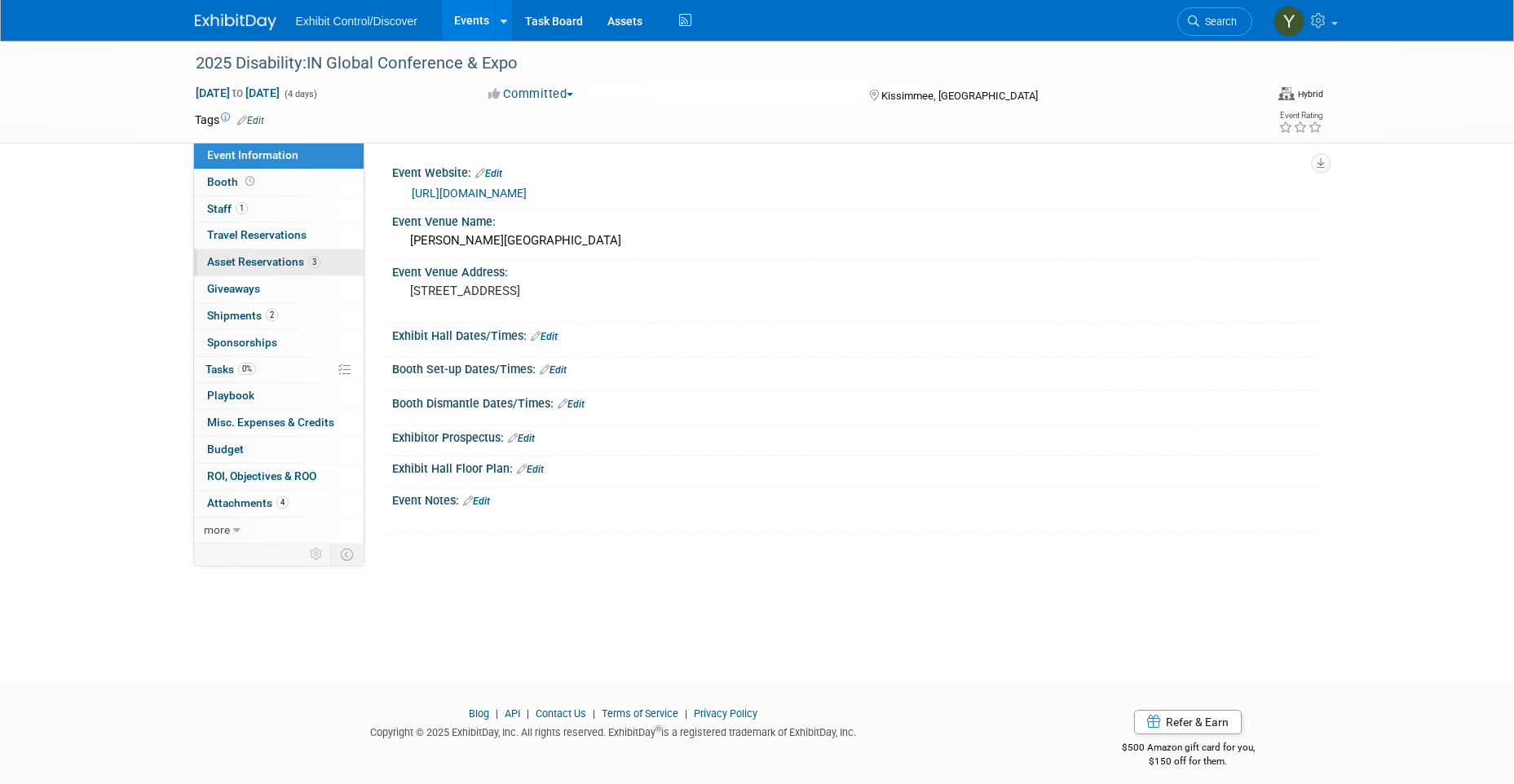 click on "Asset Reservations 3" at bounding box center (263, 262) 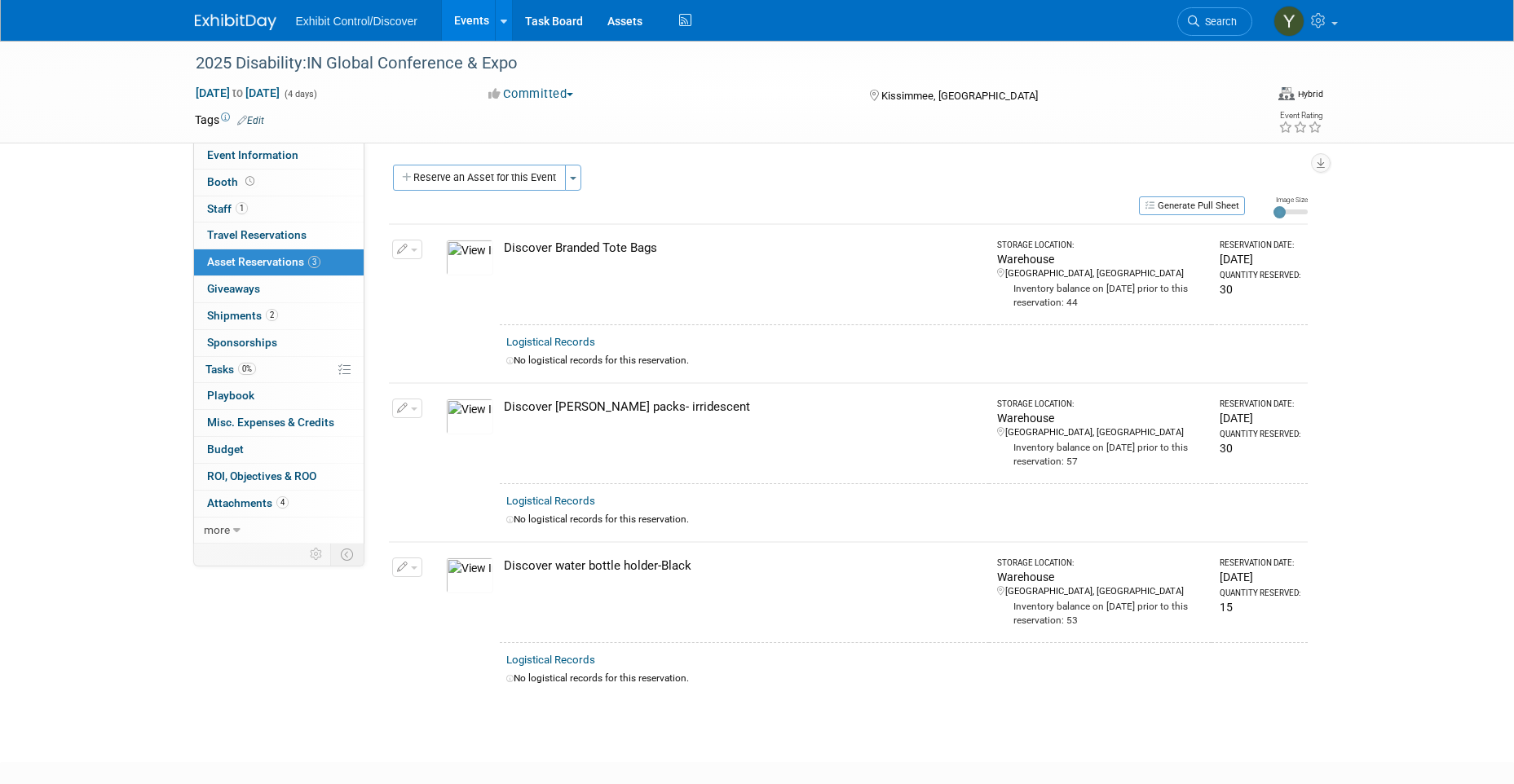 click at bounding box center (407, 567) 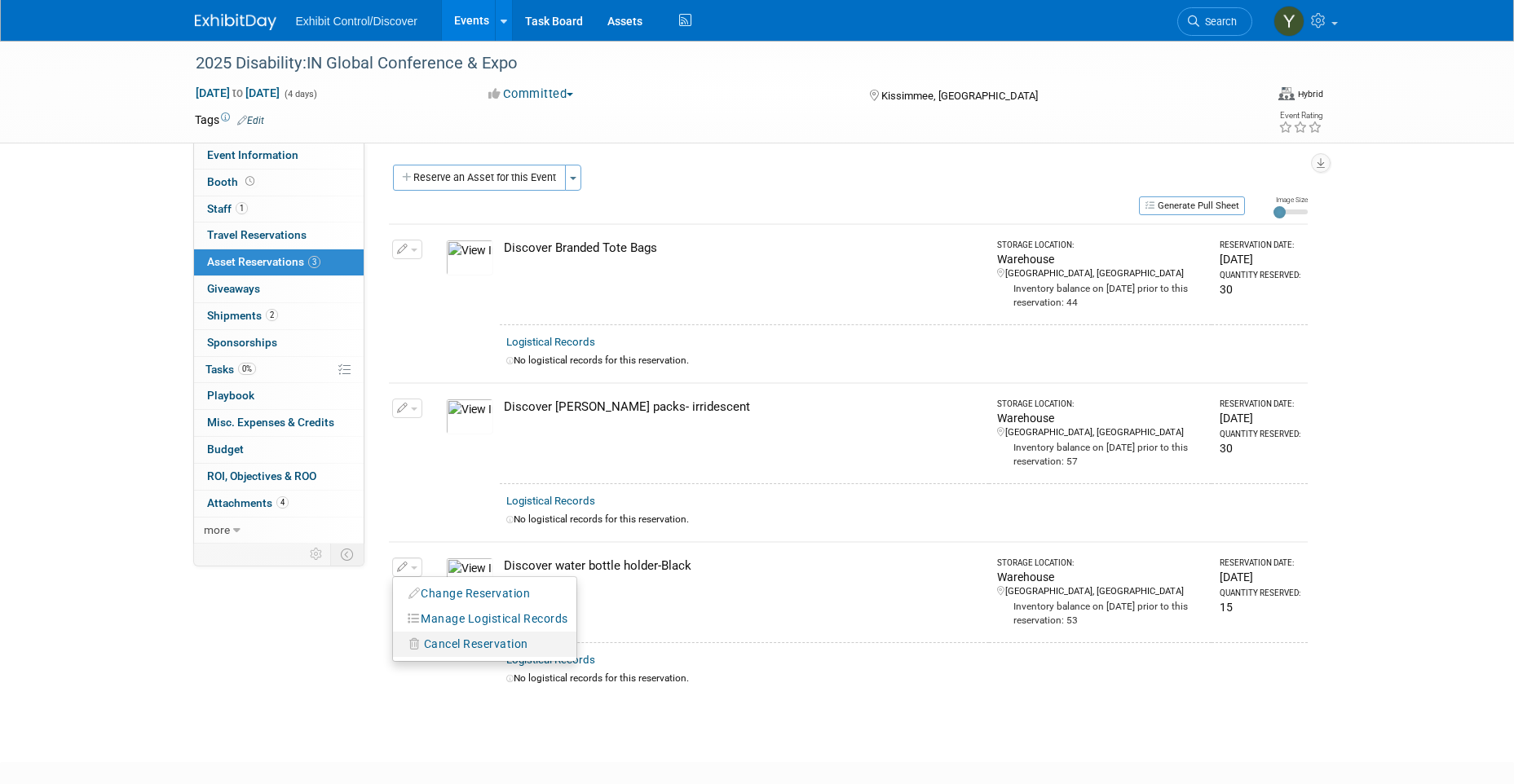 click on "Cancel Reservation" at bounding box center (476, 644) 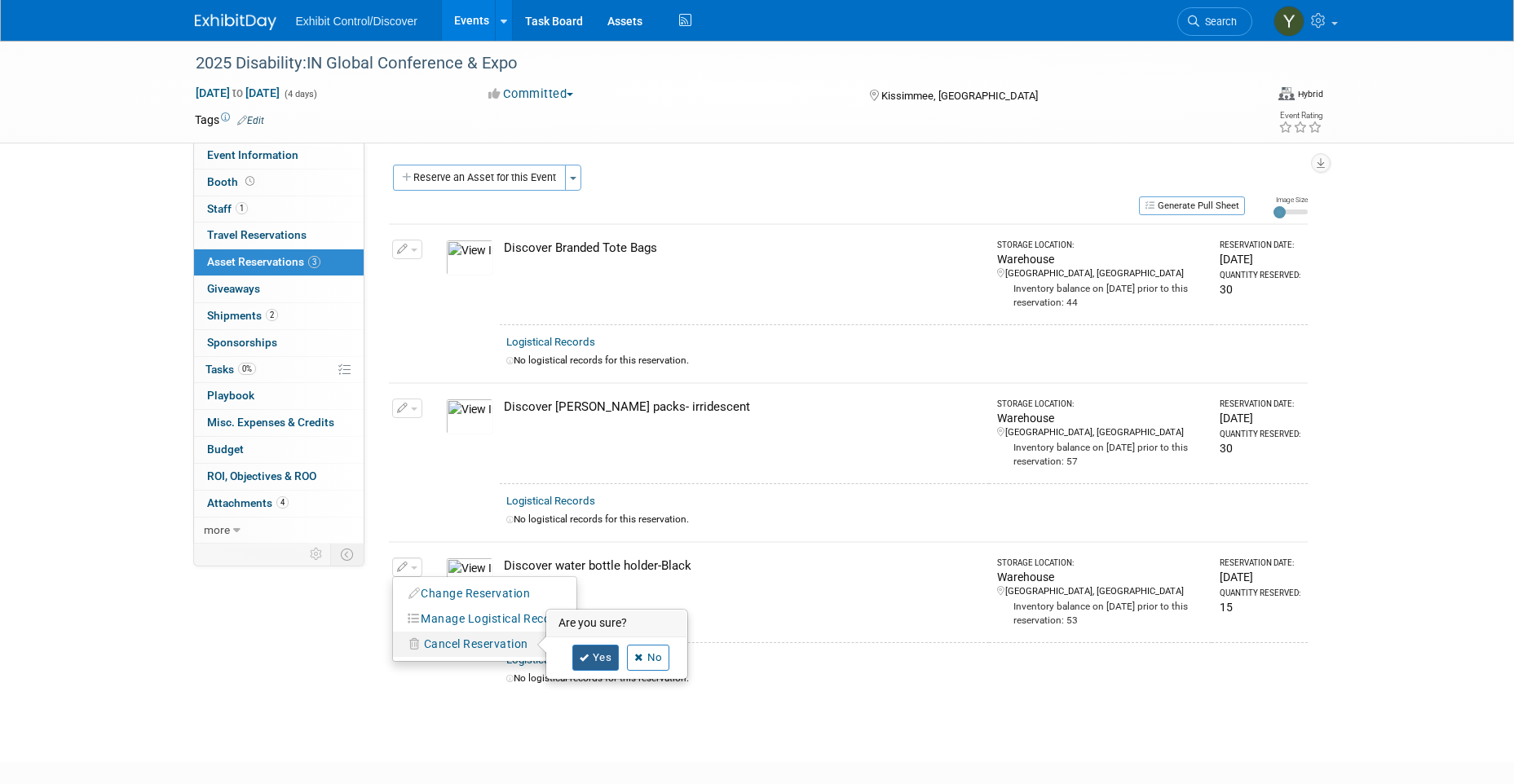 click on "Yes" at bounding box center [596, 658] 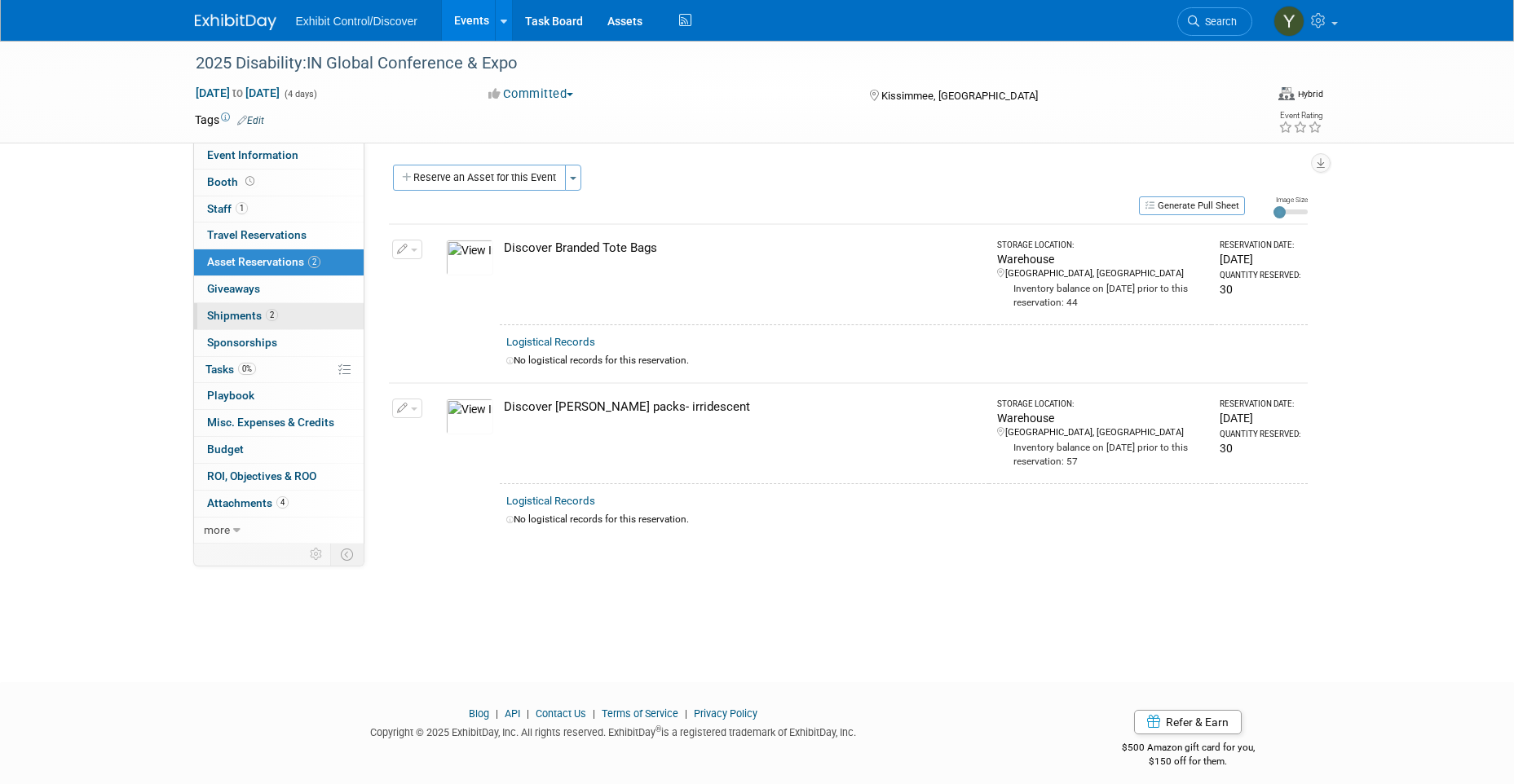 click on "2
Shipments 2" at bounding box center [279, 316] 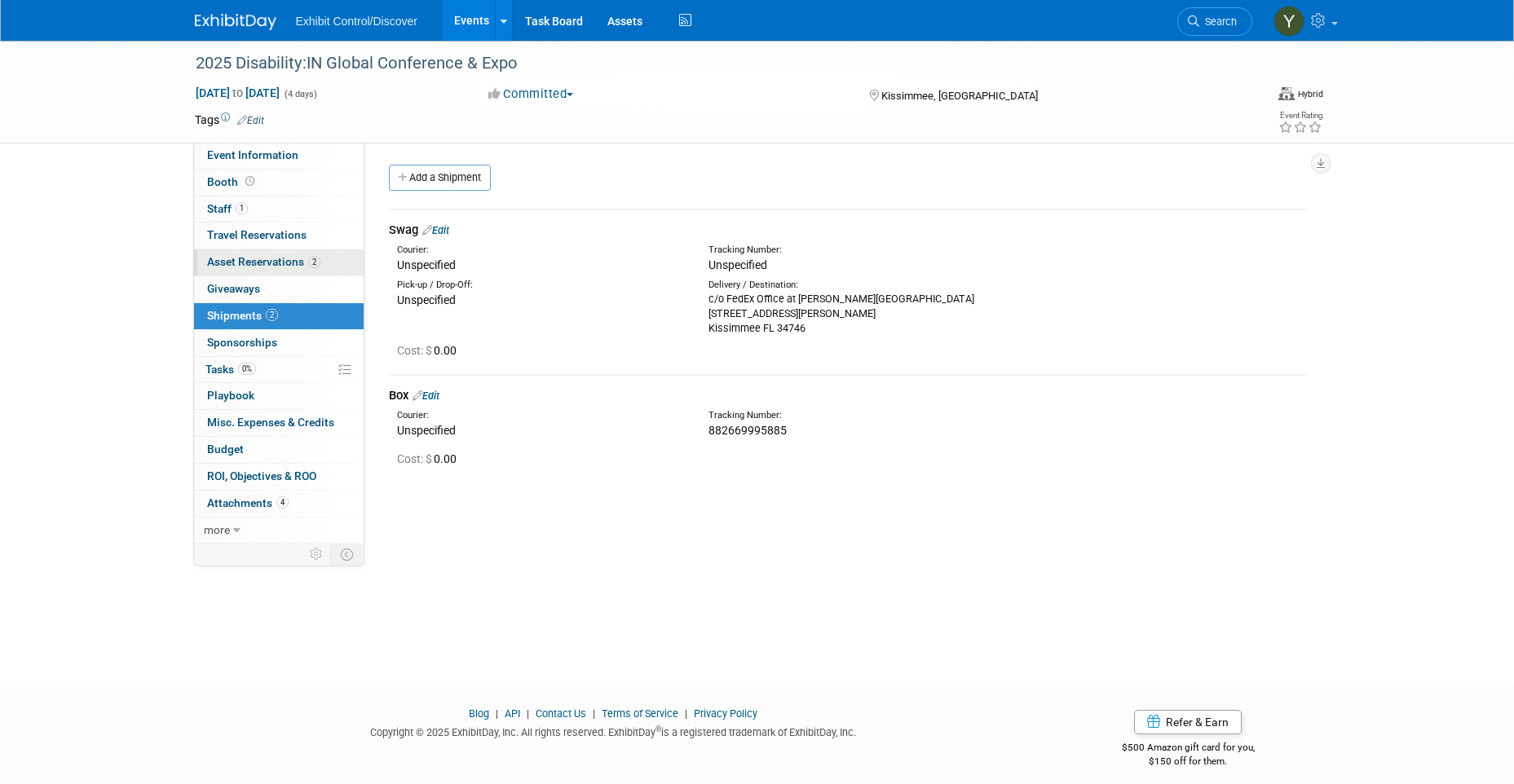 click on "Asset Reservations 2" at bounding box center (263, 262) 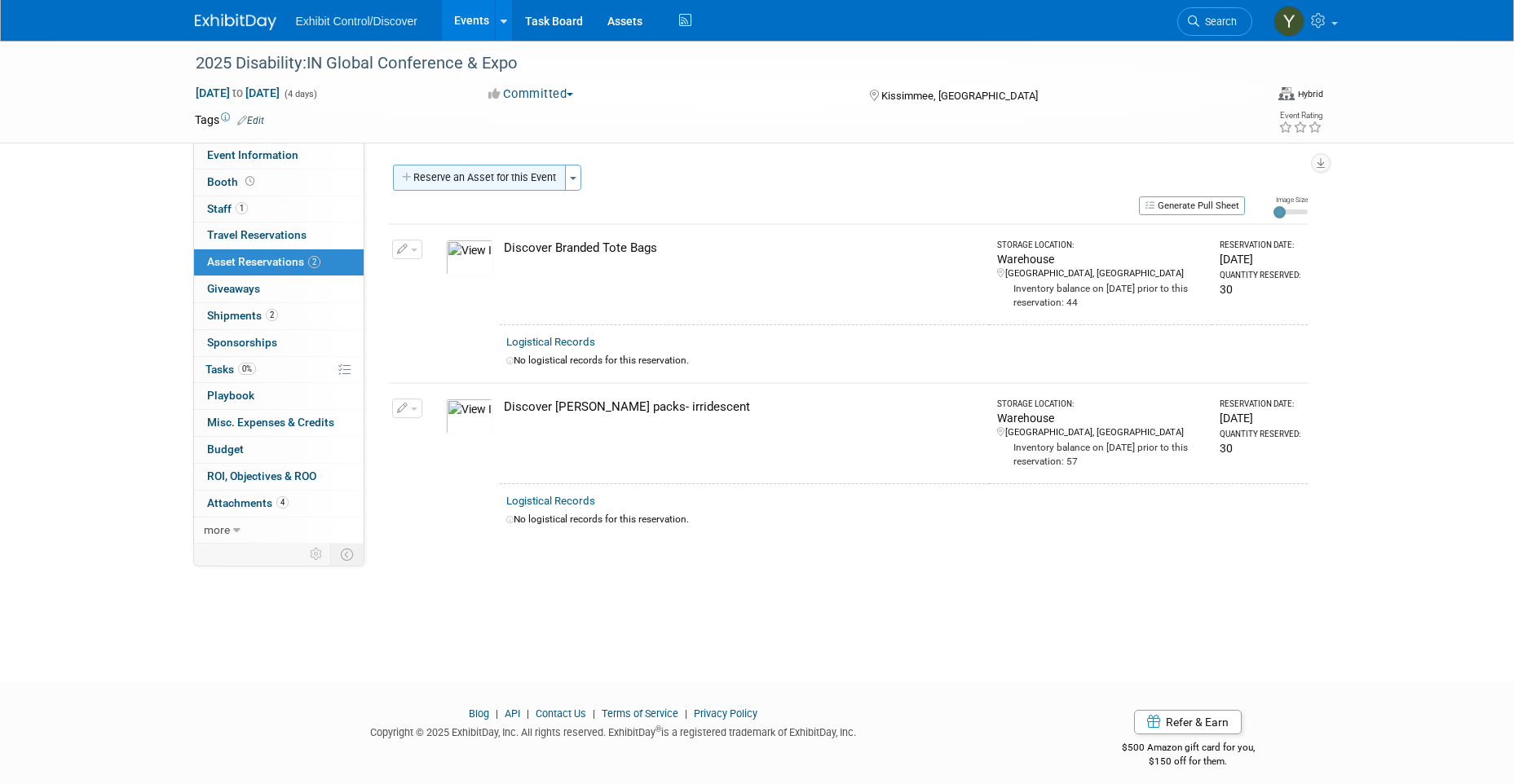 click on "Reserve an Asset for this Event" at bounding box center [479, 178] 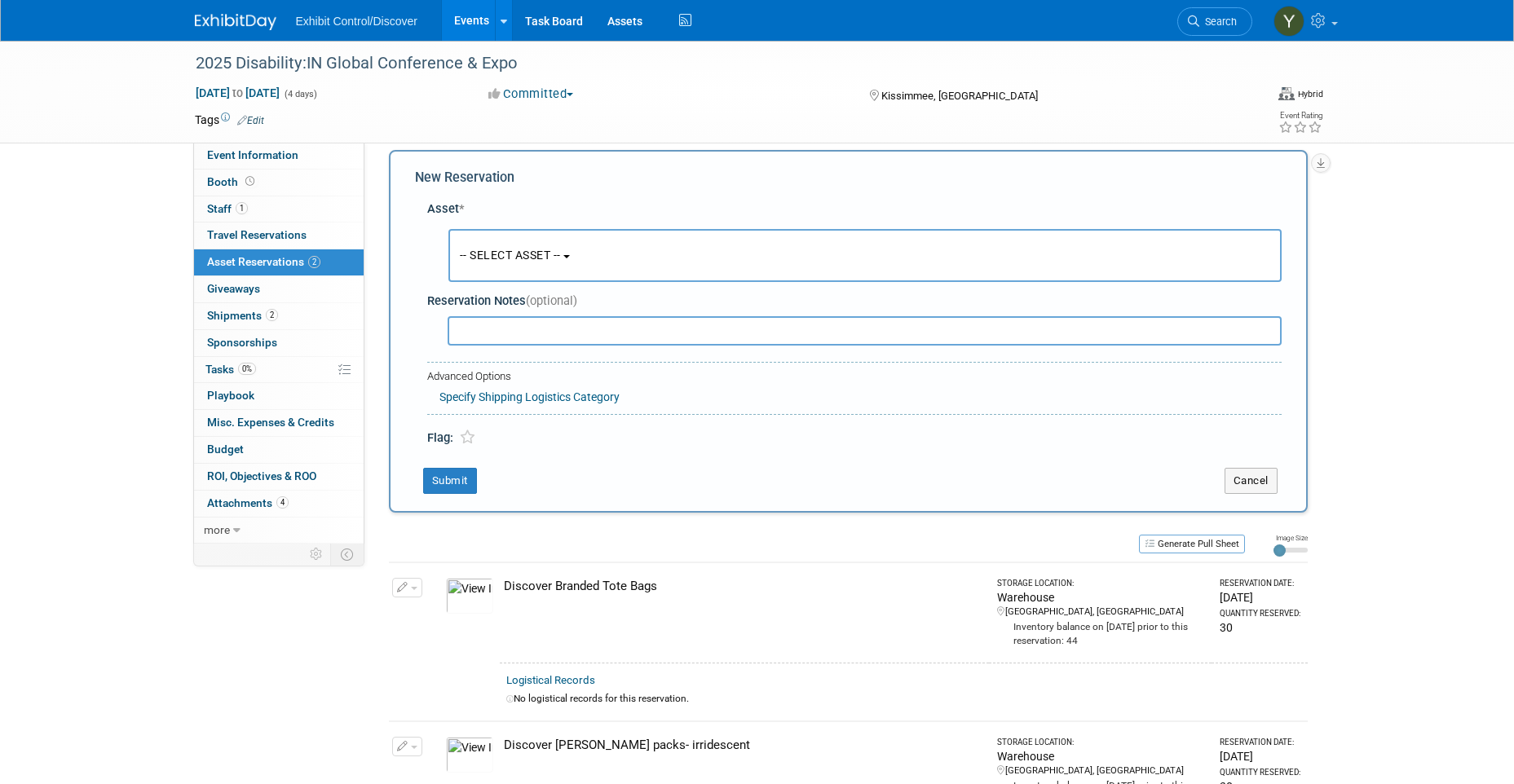 scroll, scrollTop: 15, scrollLeft: 0, axis: vertical 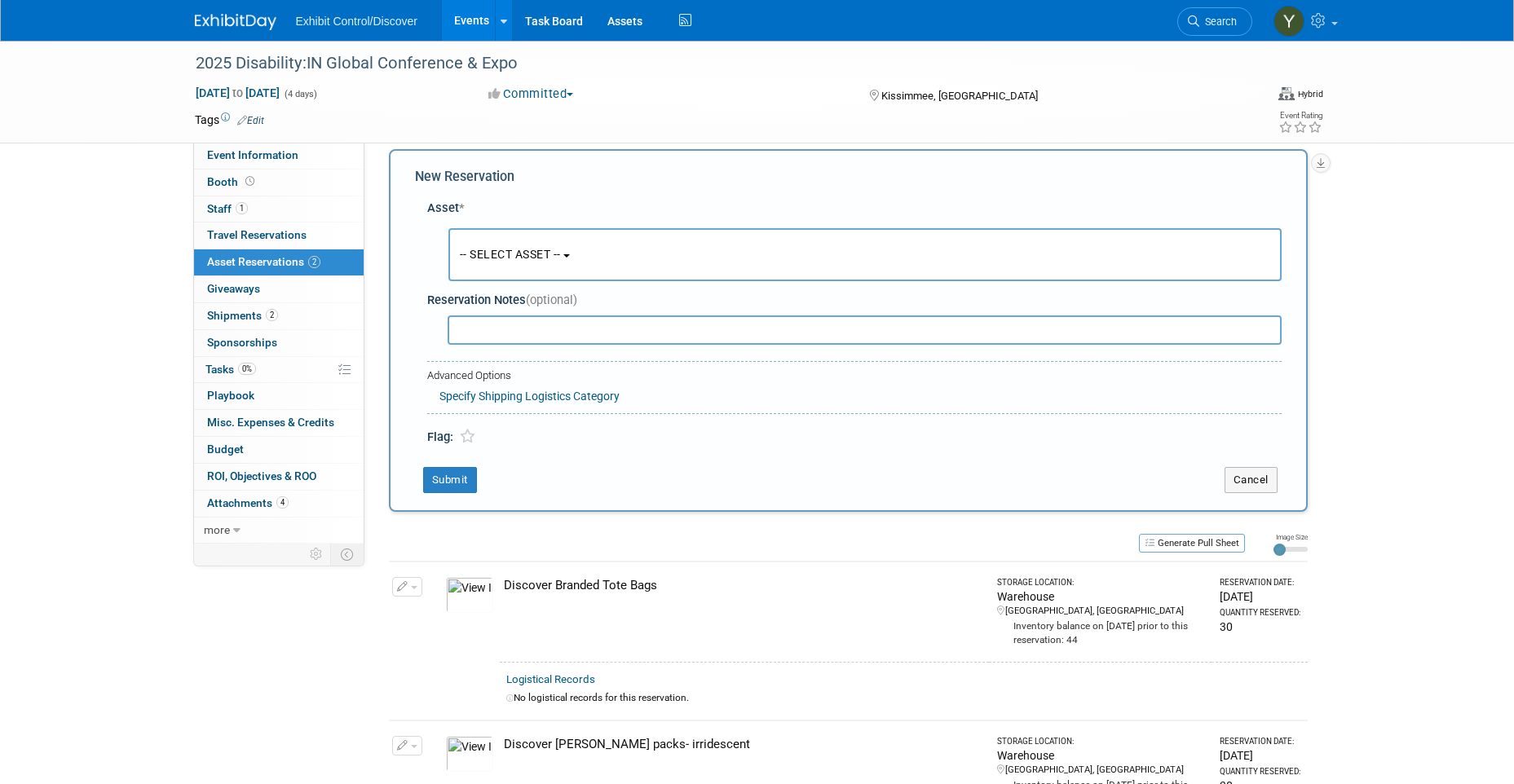 click on "-- SELECT ASSET --" at bounding box center (865, 254) 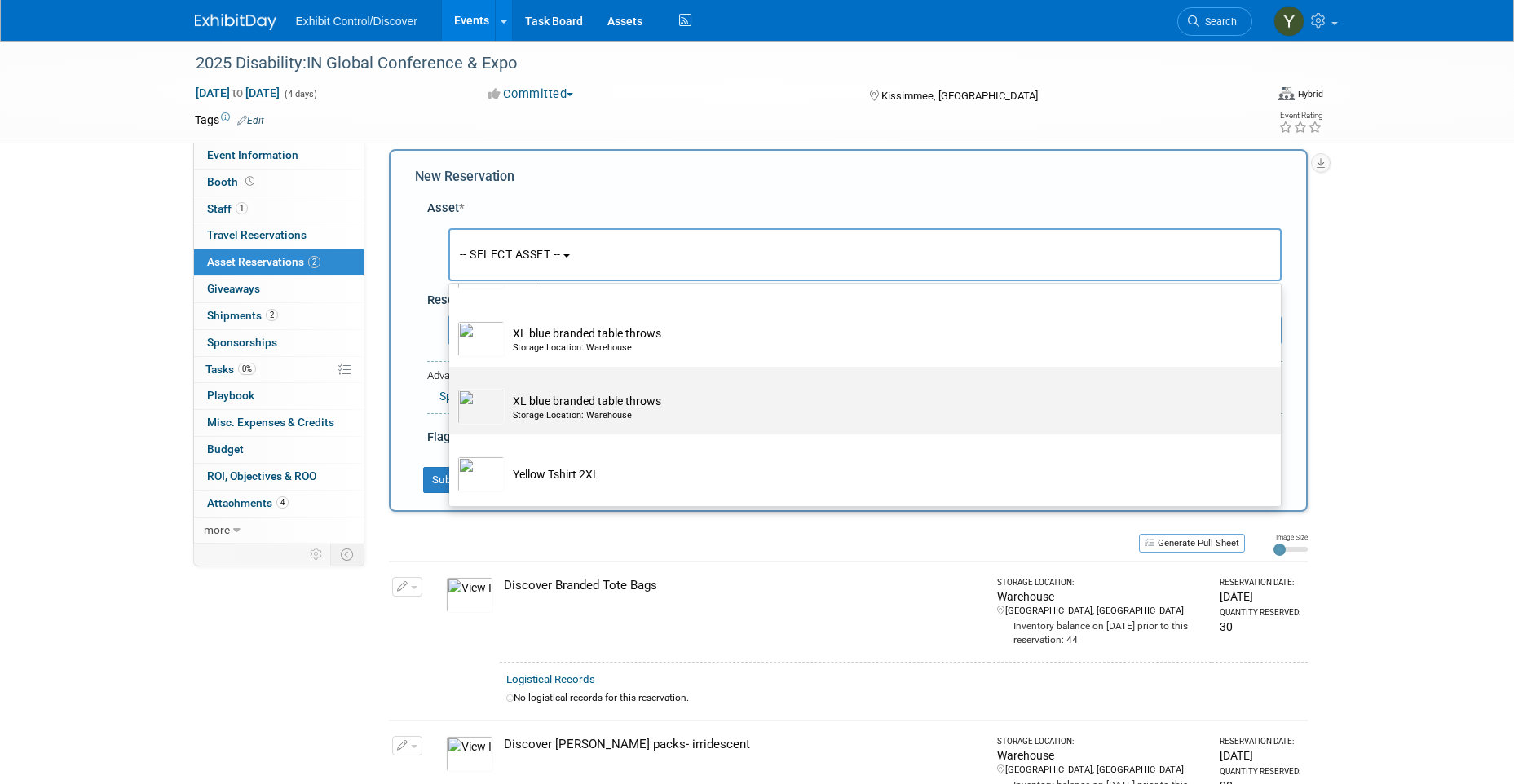 scroll, scrollTop: 13603, scrollLeft: 0, axis: vertical 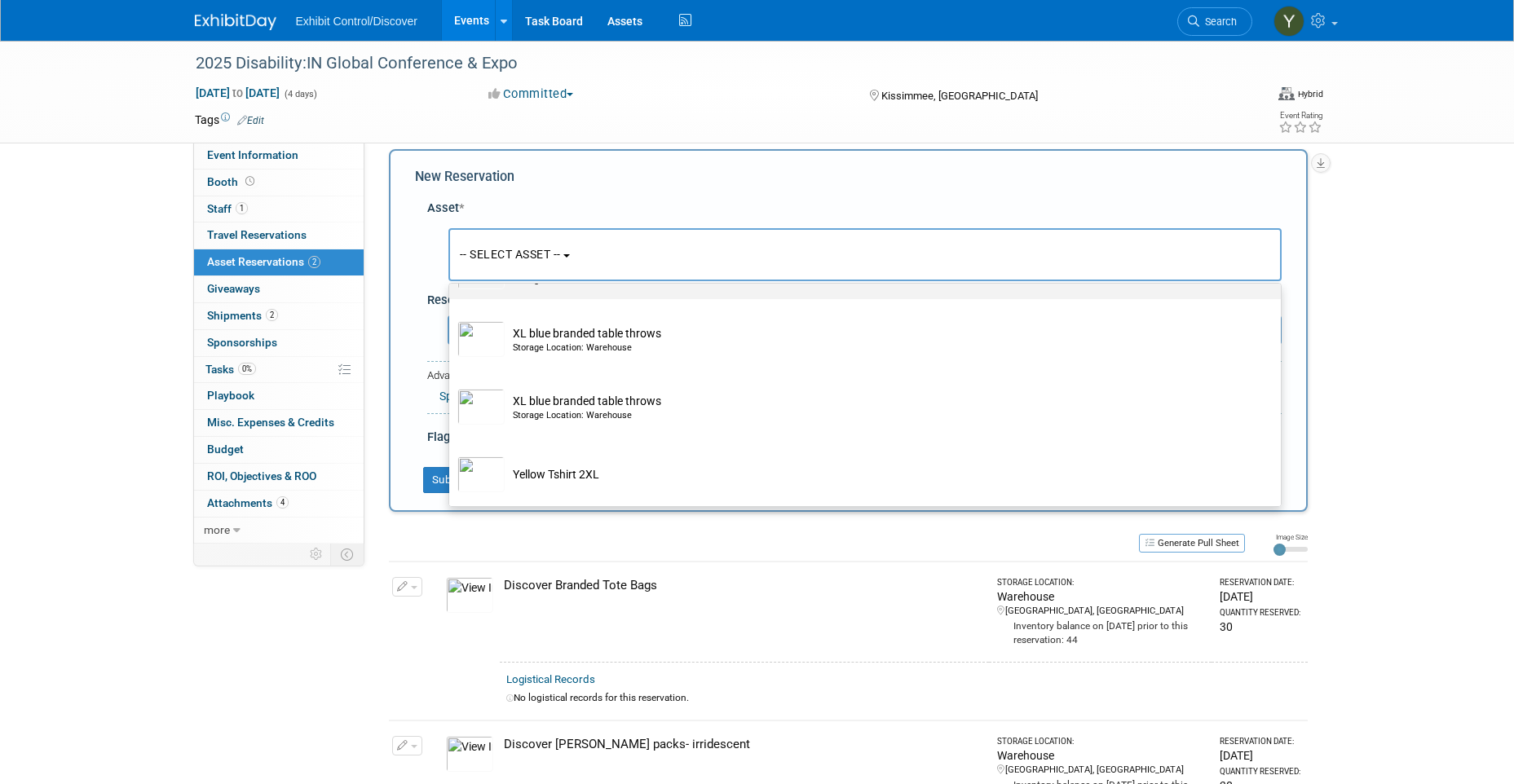 click on "Storage Location: Warehouse" at bounding box center (881, 280) 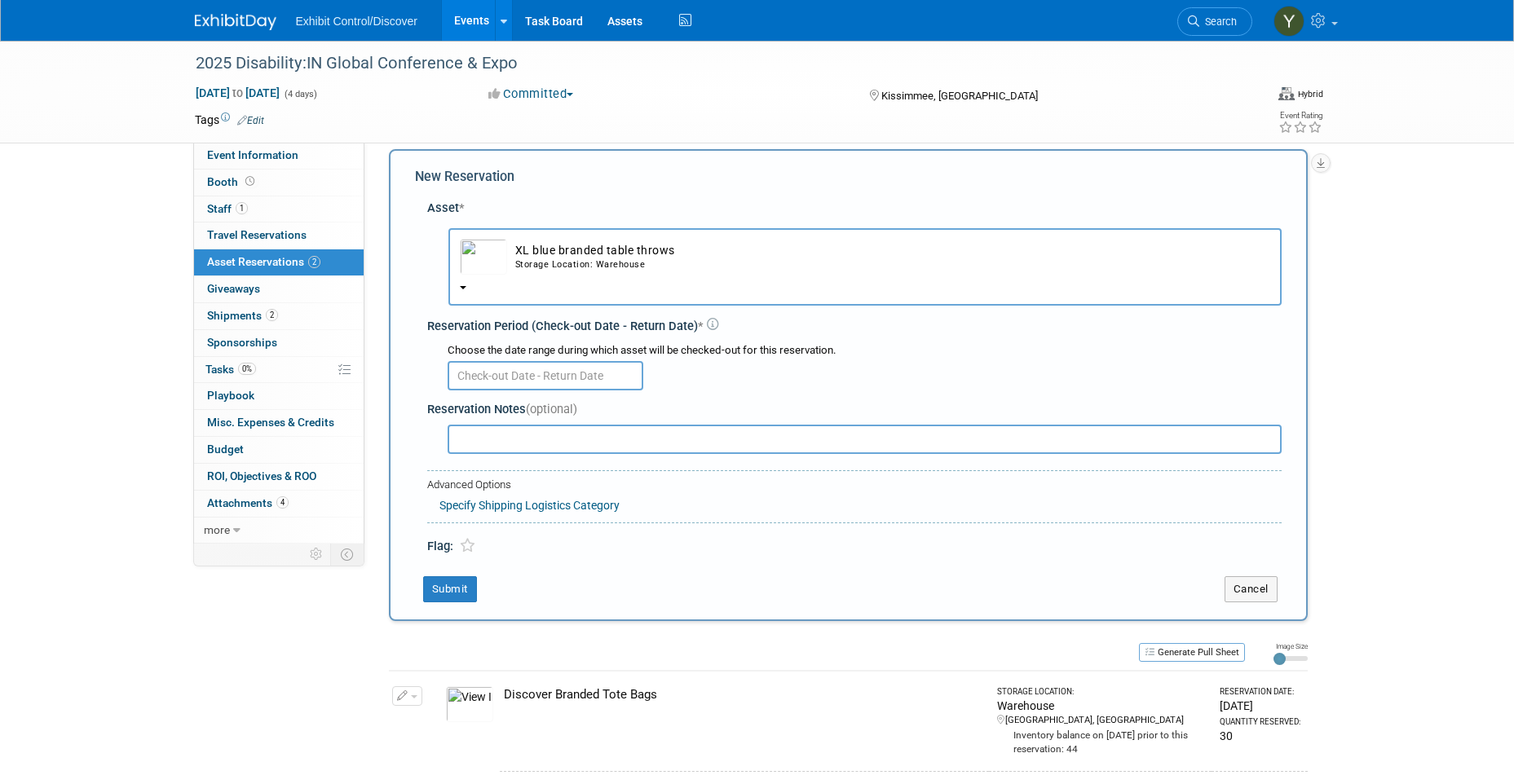 click at bounding box center (545, 376) 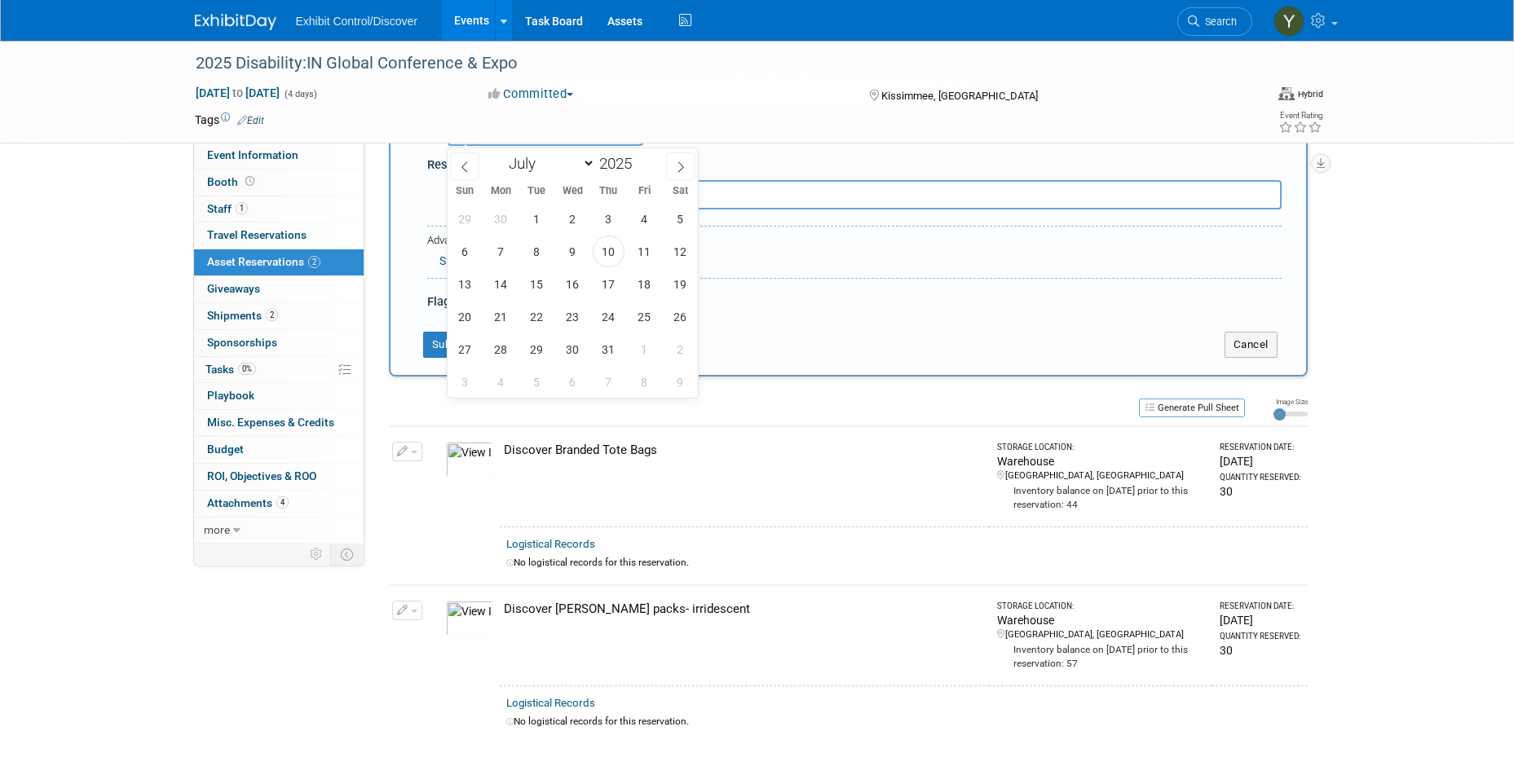 scroll, scrollTop: 97, scrollLeft: 0, axis: vertical 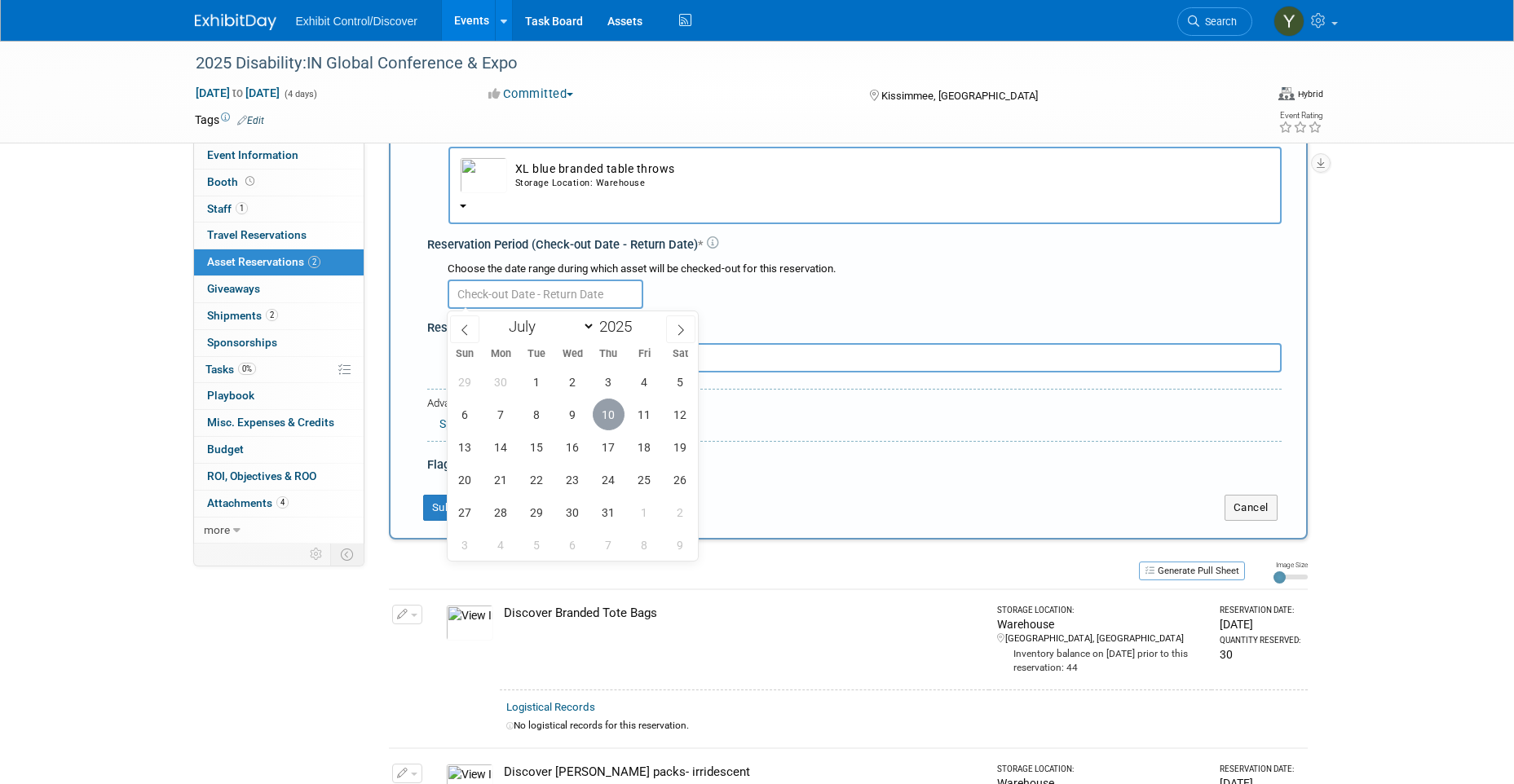 click on "10" at bounding box center (608, 414) 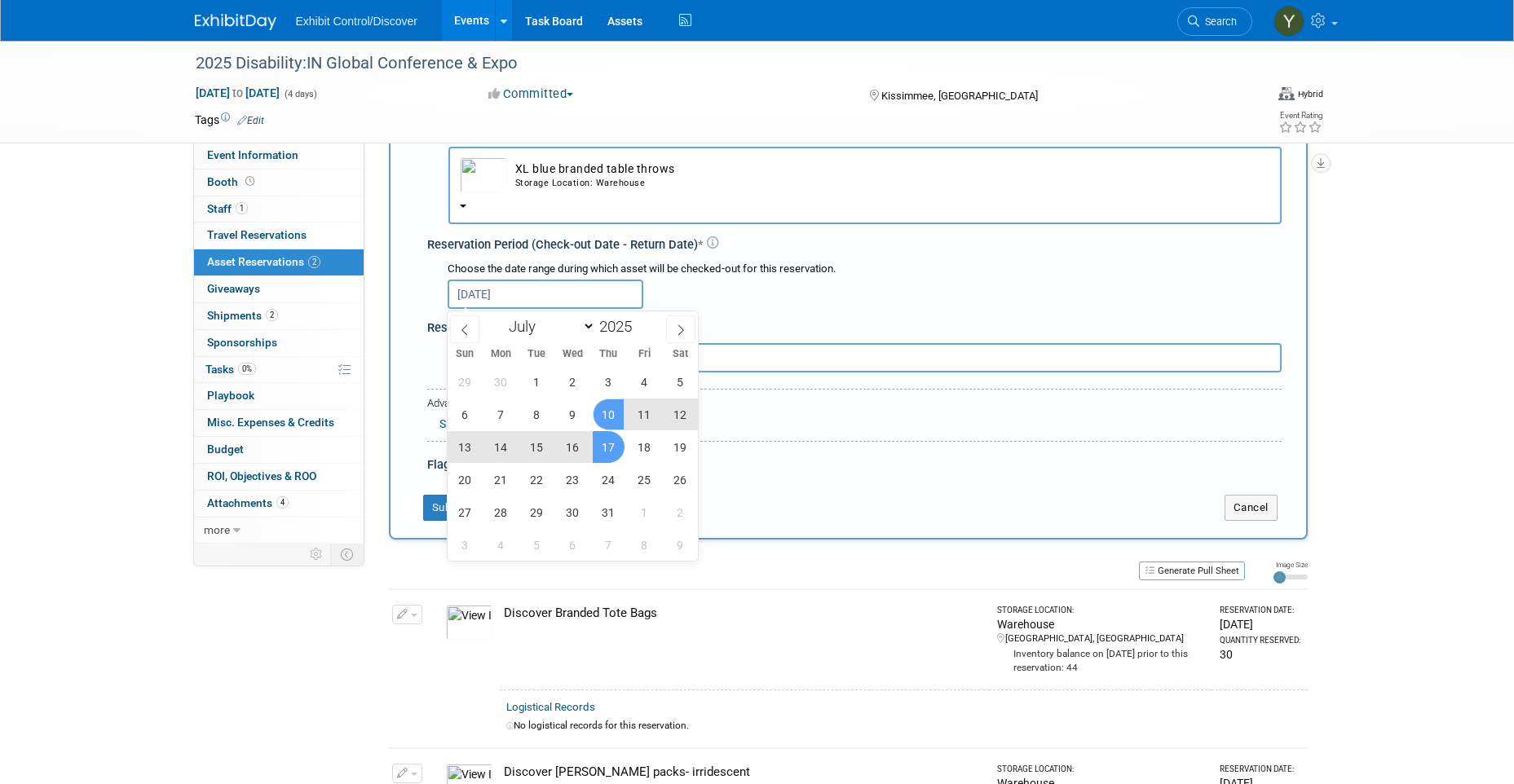 click on "17" at bounding box center [608, 447] 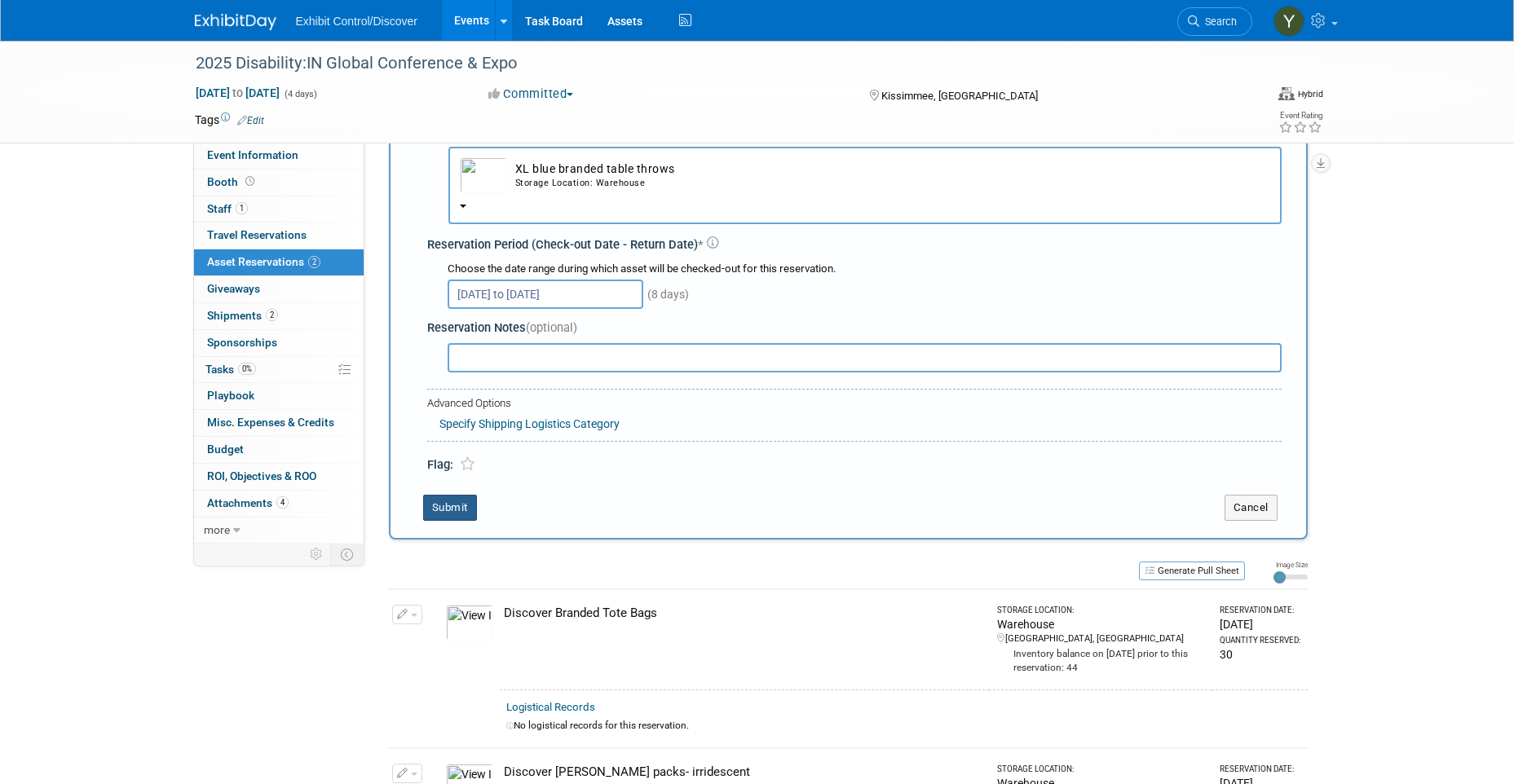 click on "Submit" at bounding box center [450, 508] 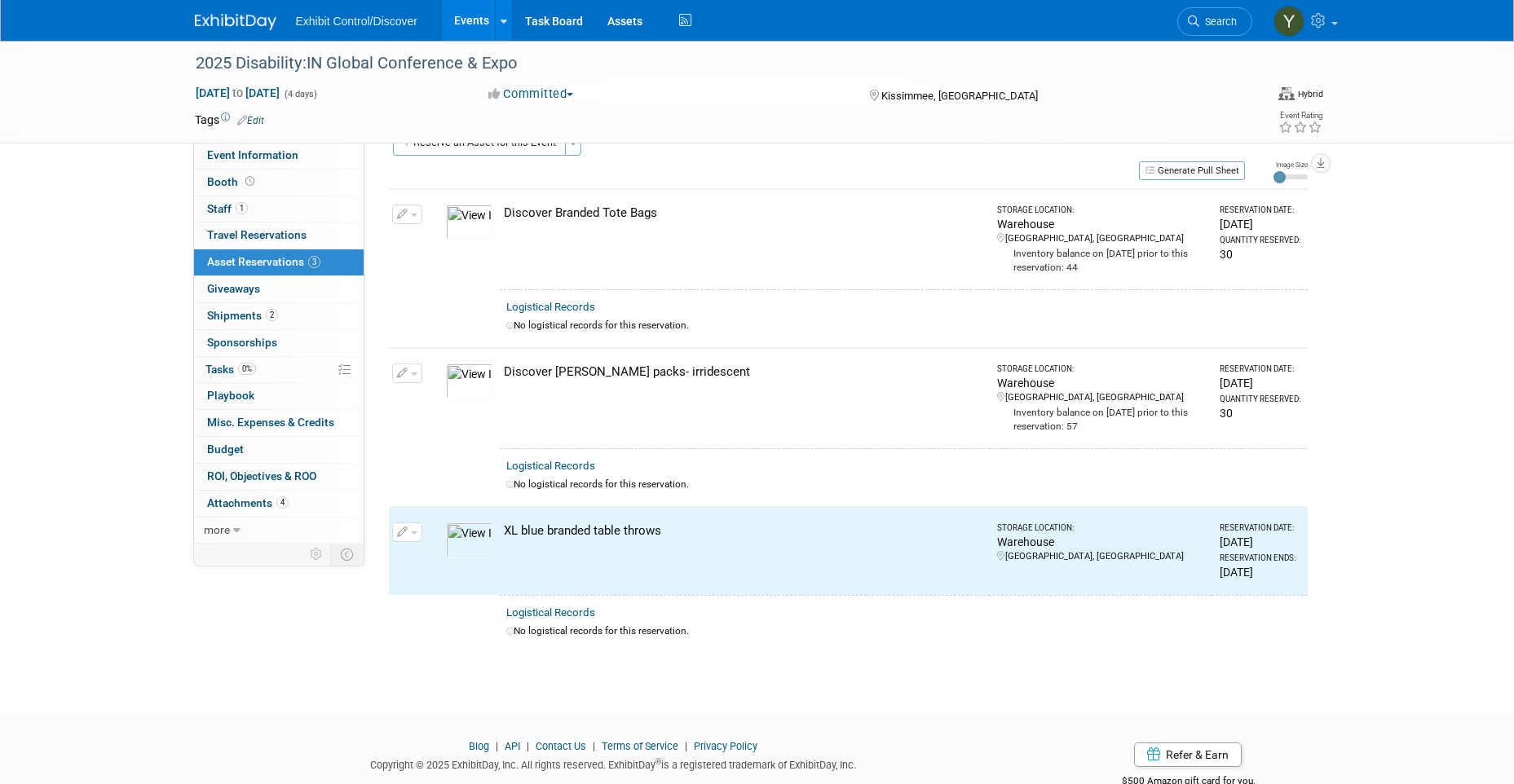 scroll, scrollTop: 0, scrollLeft: 0, axis: both 